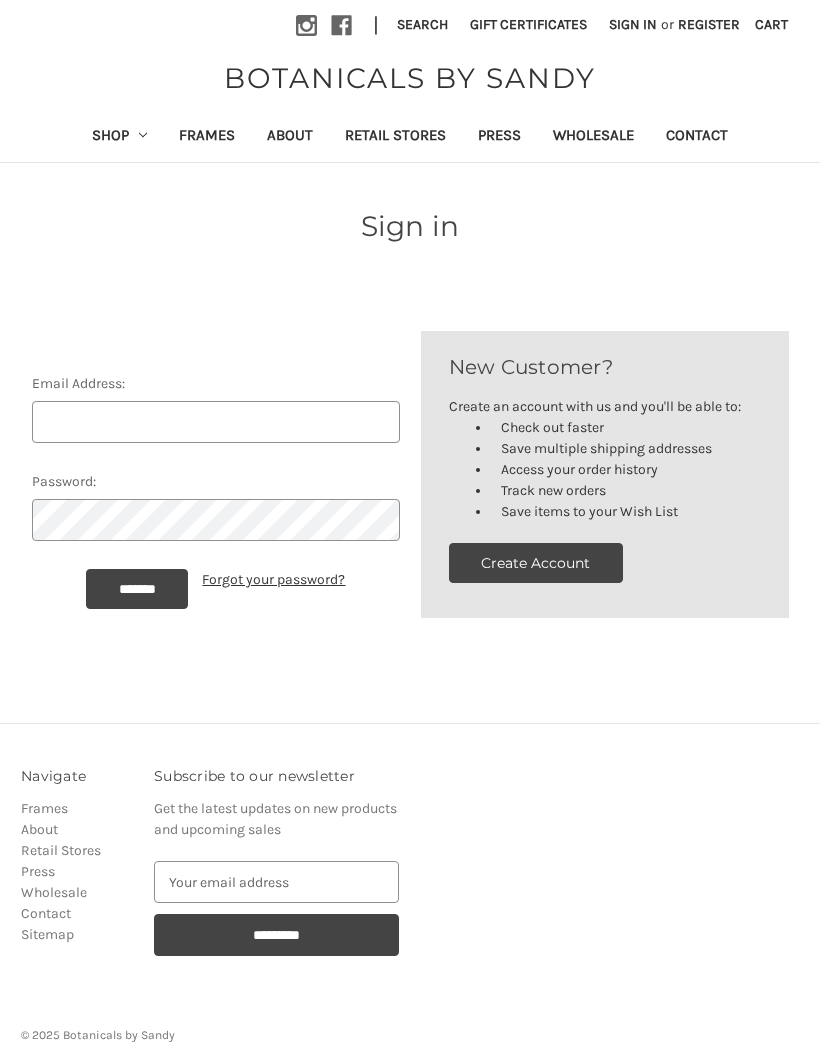 scroll, scrollTop: 0, scrollLeft: 0, axis: both 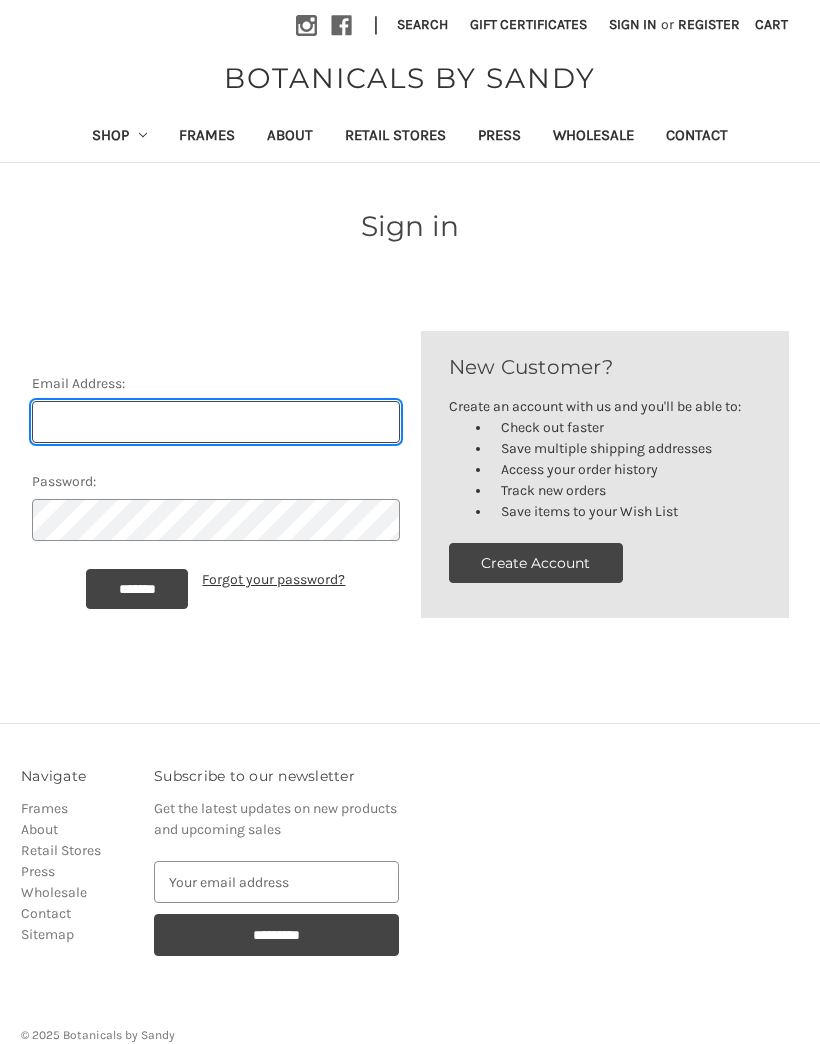 click on "Email Address:" at bounding box center [216, 422] 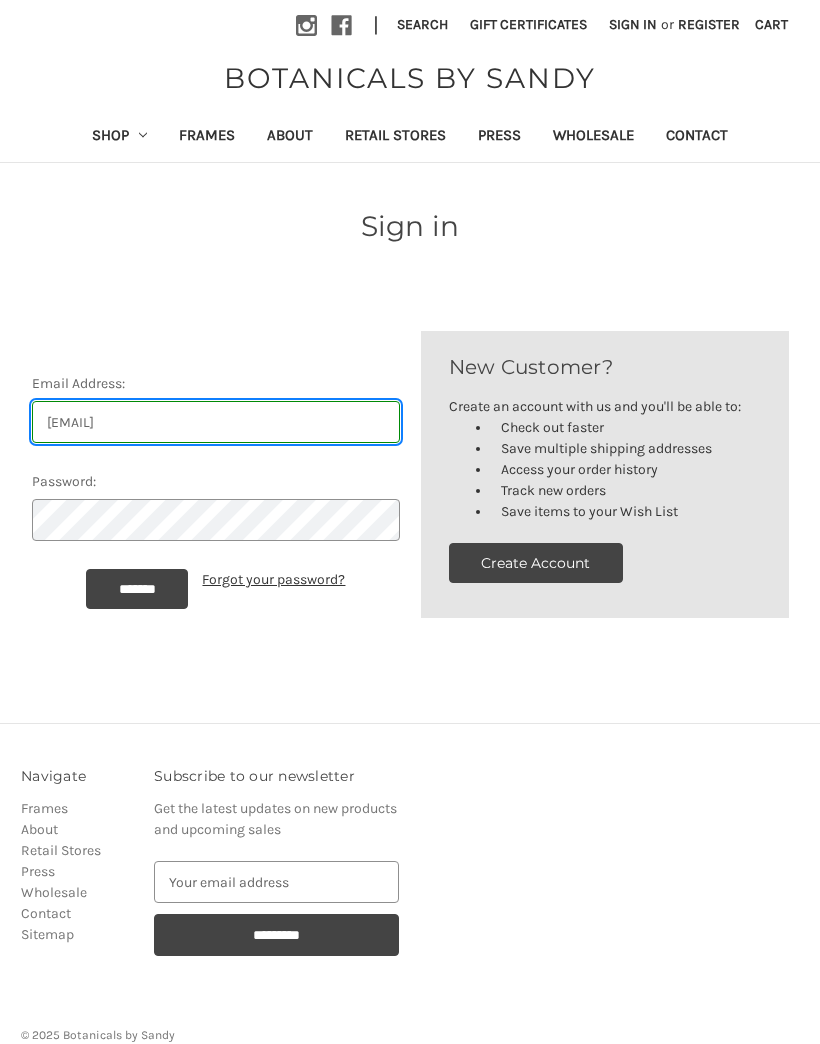 type on "[EMAIL]" 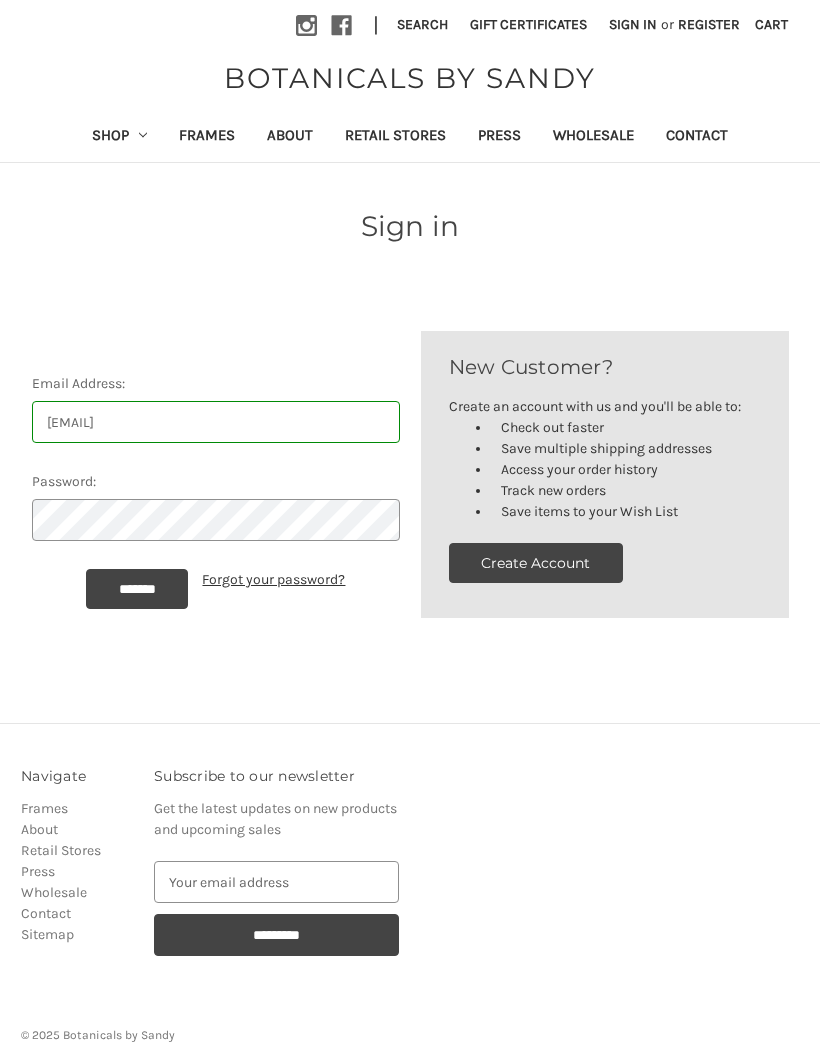 click on "*******" at bounding box center [137, 589] 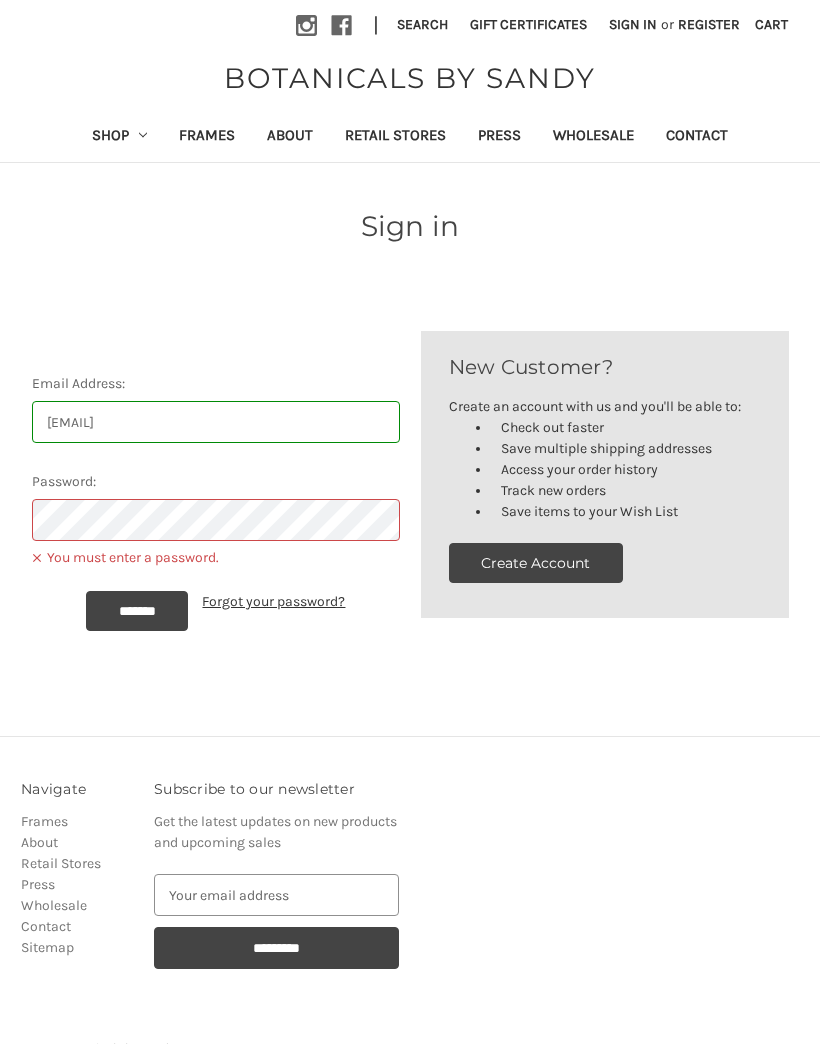 click on "Create Account" at bounding box center (536, 563) 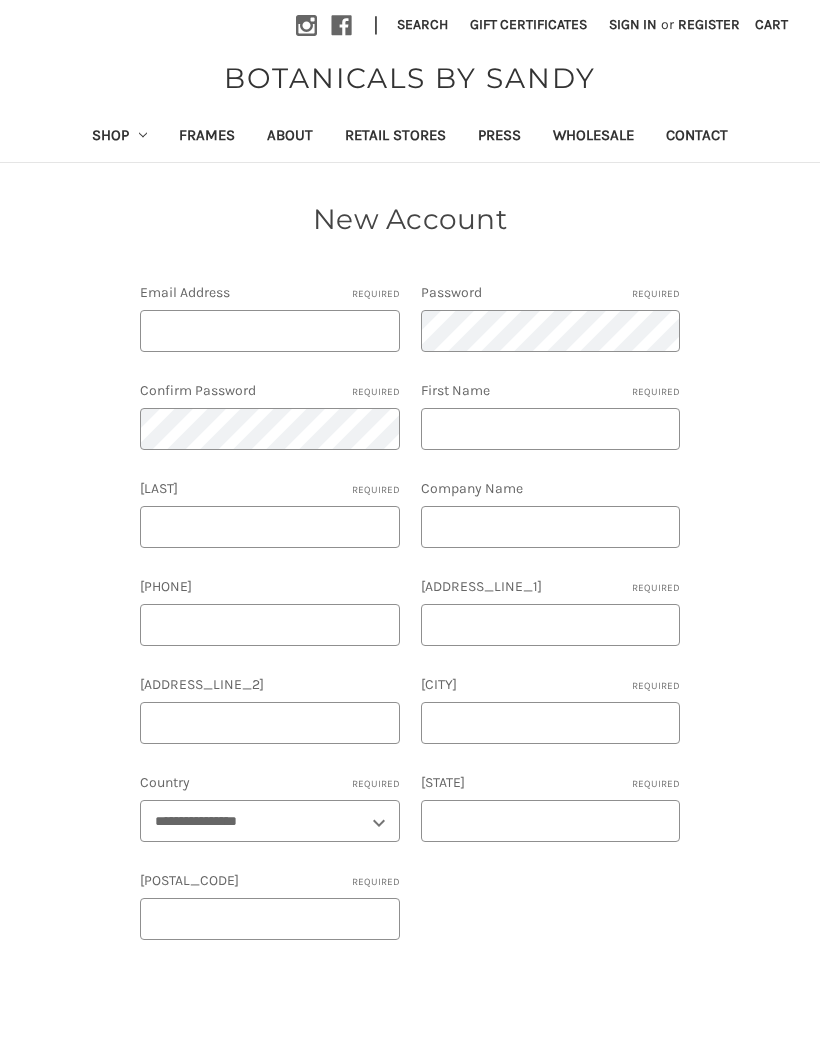 scroll, scrollTop: 0, scrollLeft: 0, axis: both 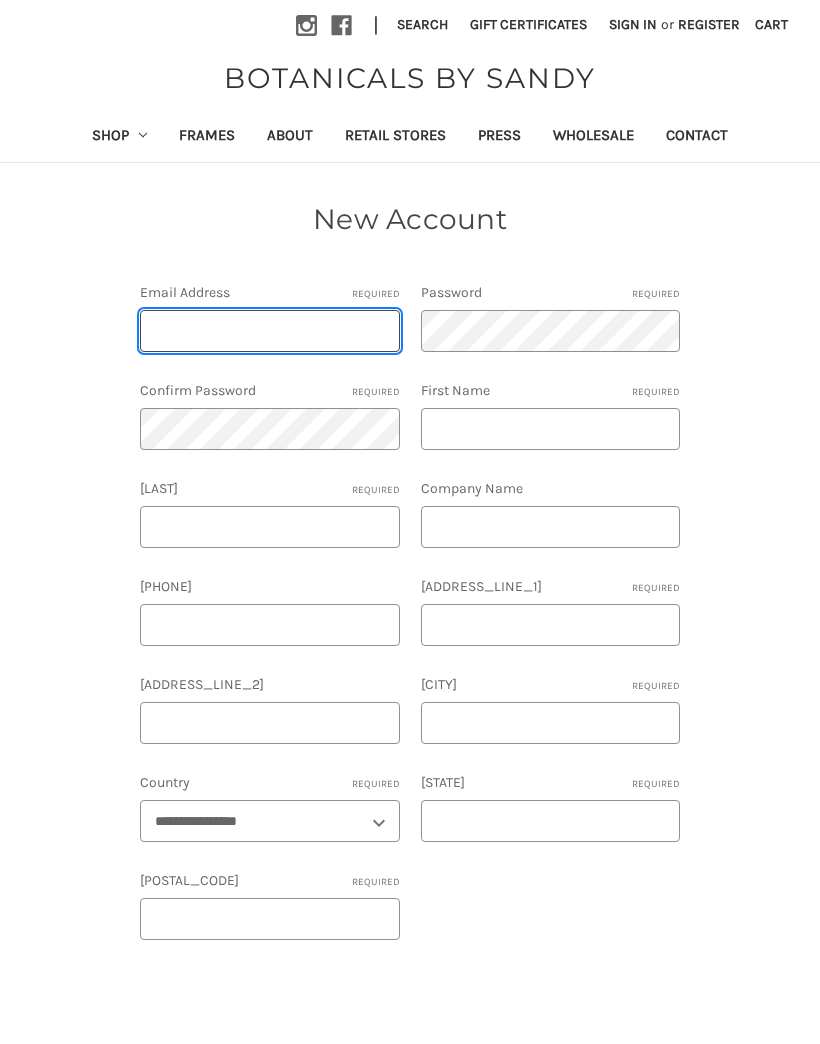 click on "[EMAIL]" at bounding box center [269, 331] 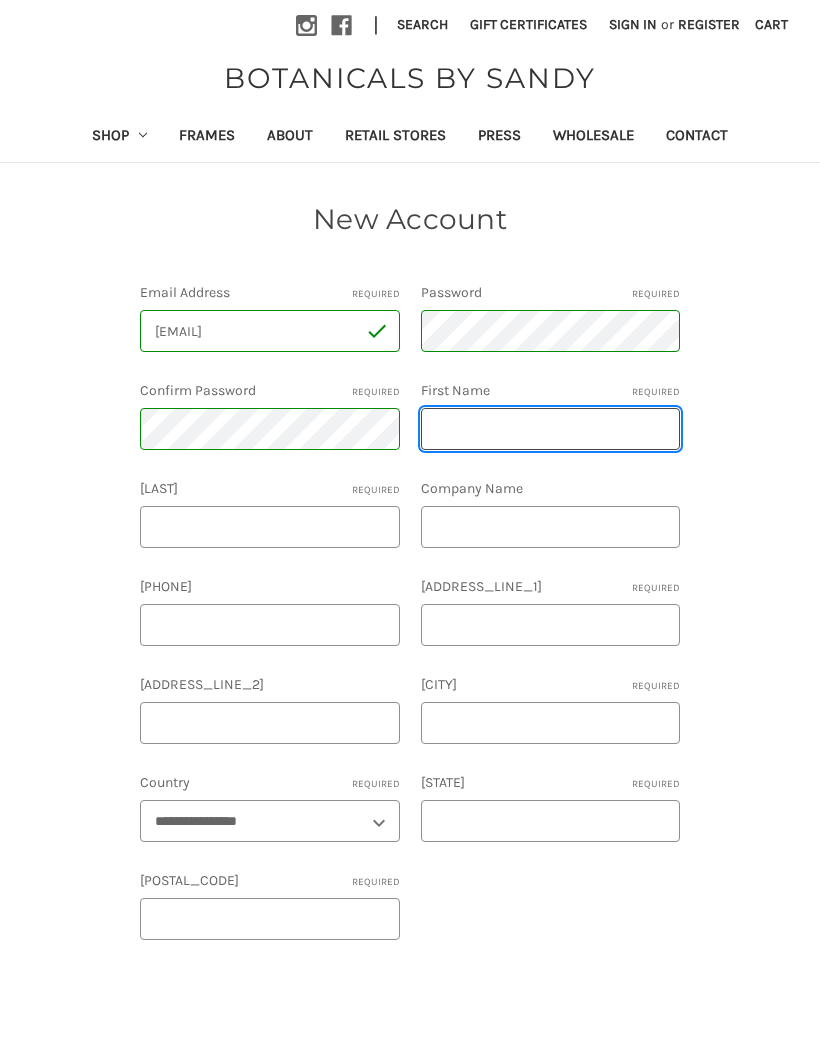 click on "[FIRST]" at bounding box center [550, 429] 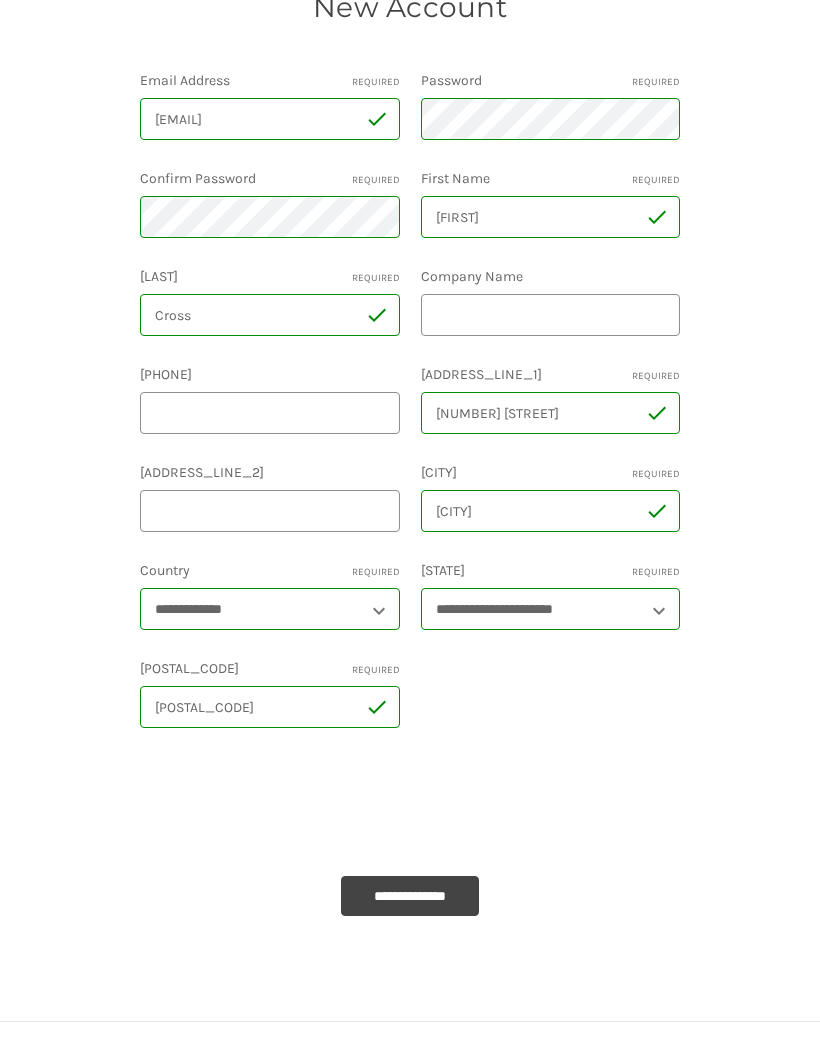 scroll, scrollTop: 212, scrollLeft: 0, axis: vertical 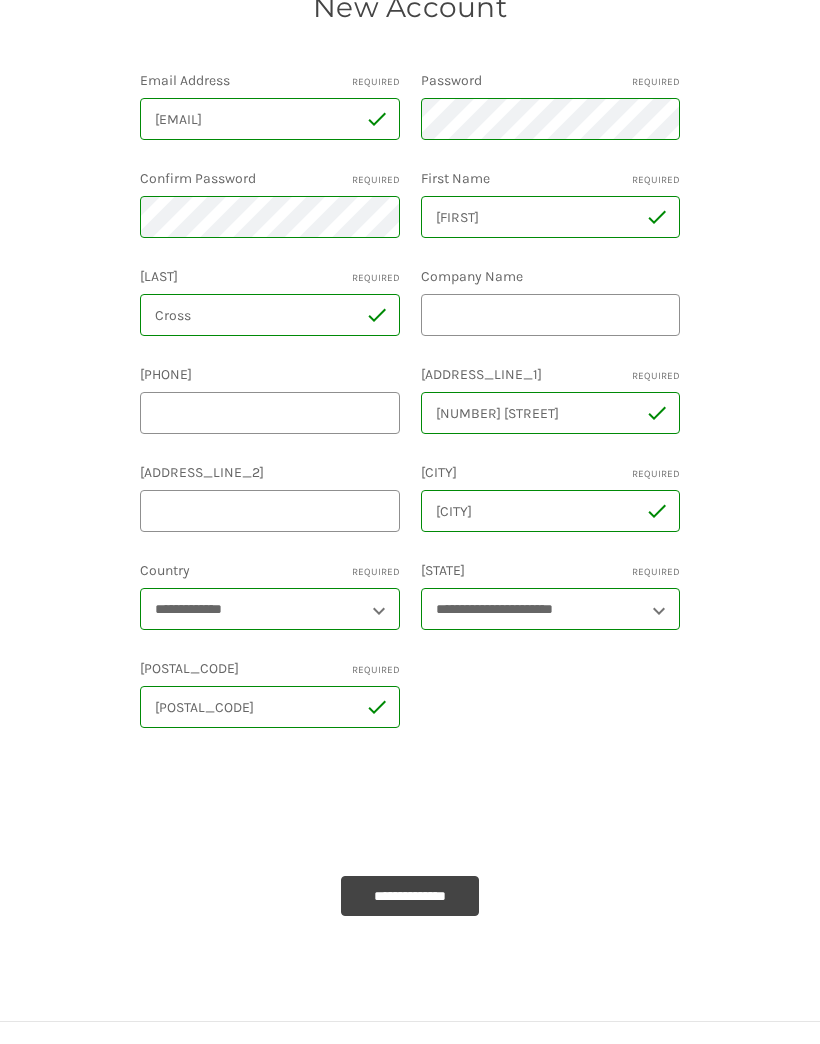 click on "**********" at bounding box center (410, 896) 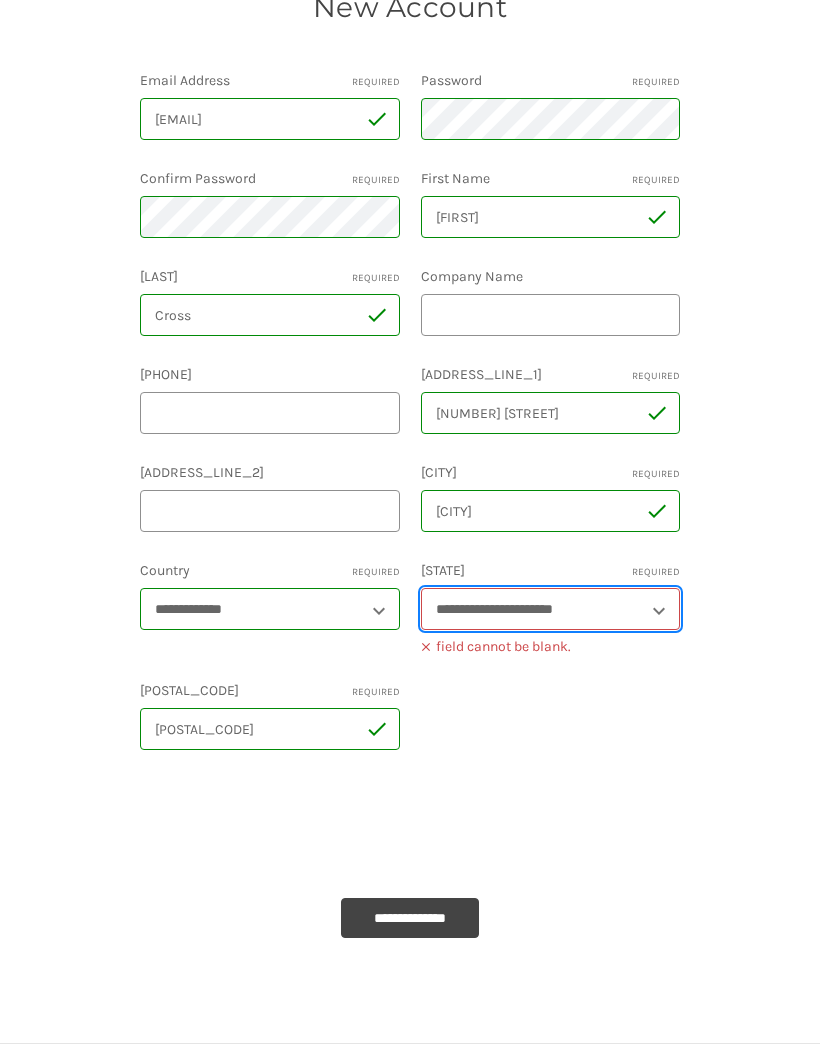 click on "**********" at bounding box center (550, 609) 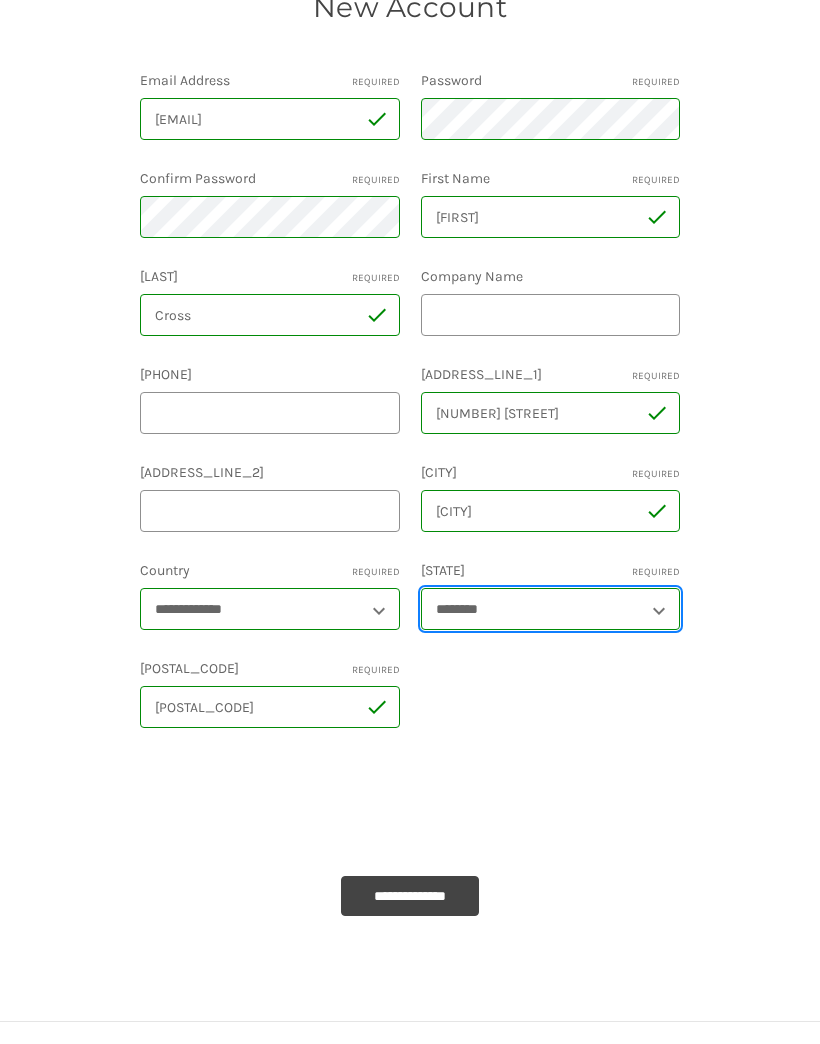 click on "**********" at bounding box center [550, 609] 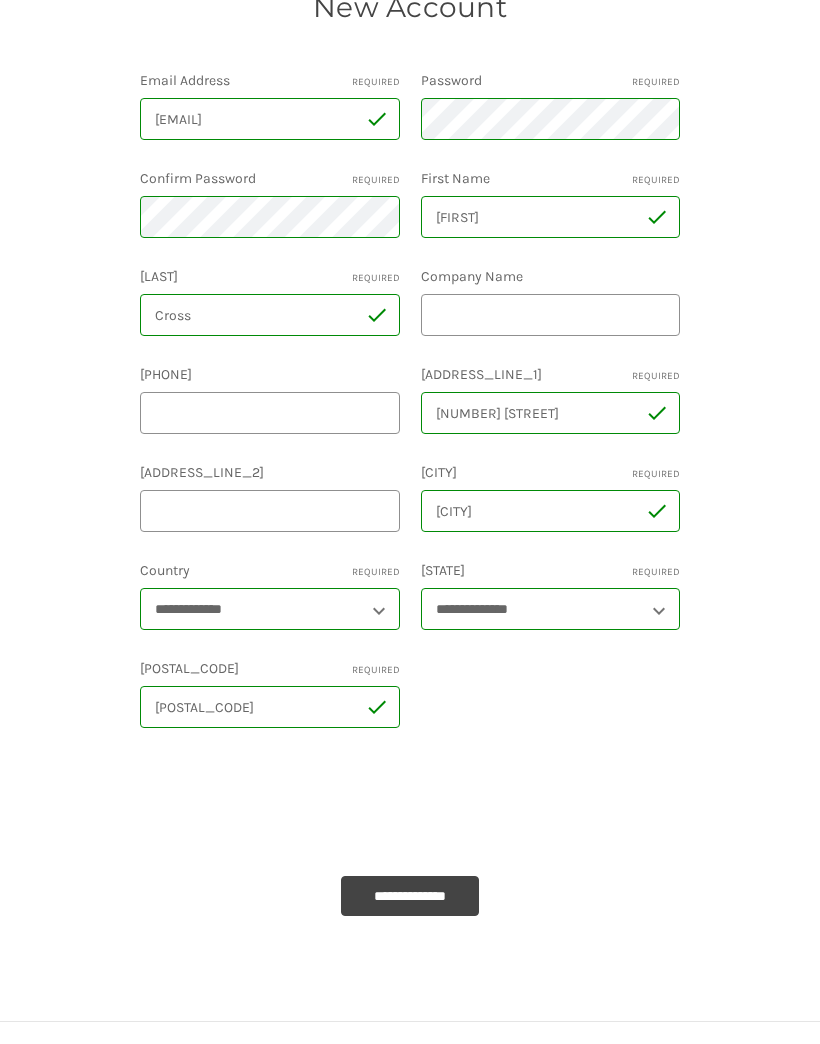 click on "**********" at bounding box center (410, 896) 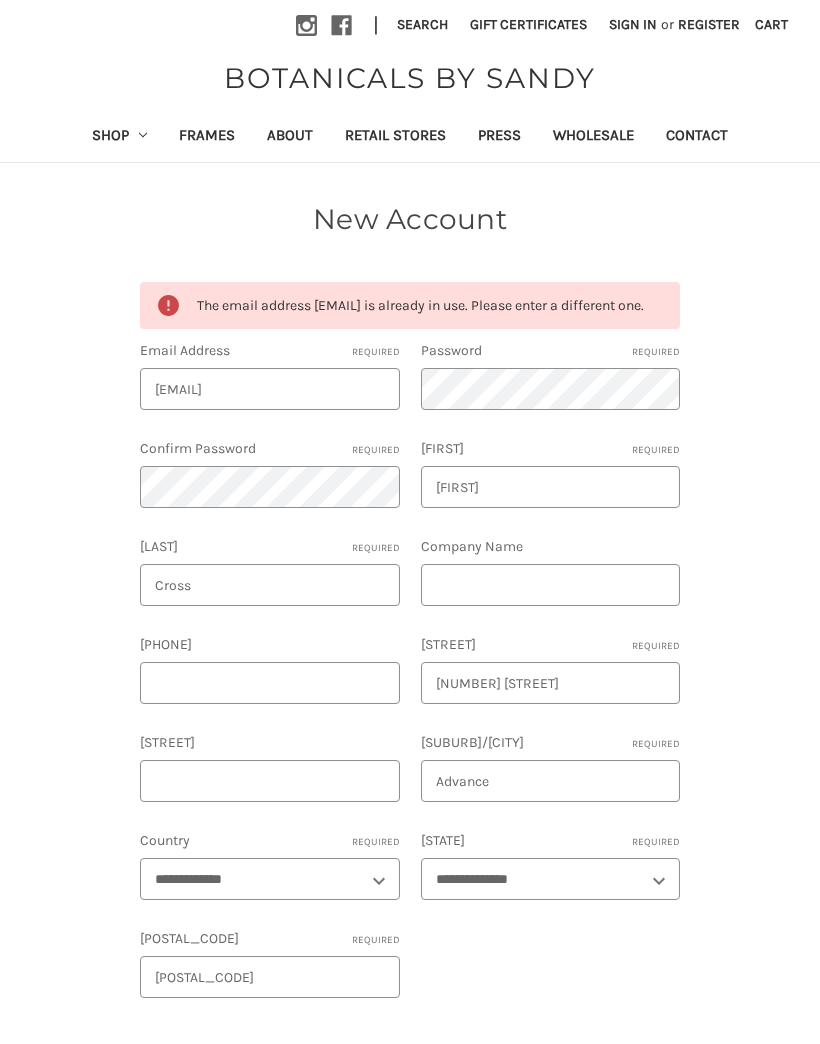 scroll, scrollTop: 0, scrollLeft: 0, axis: both 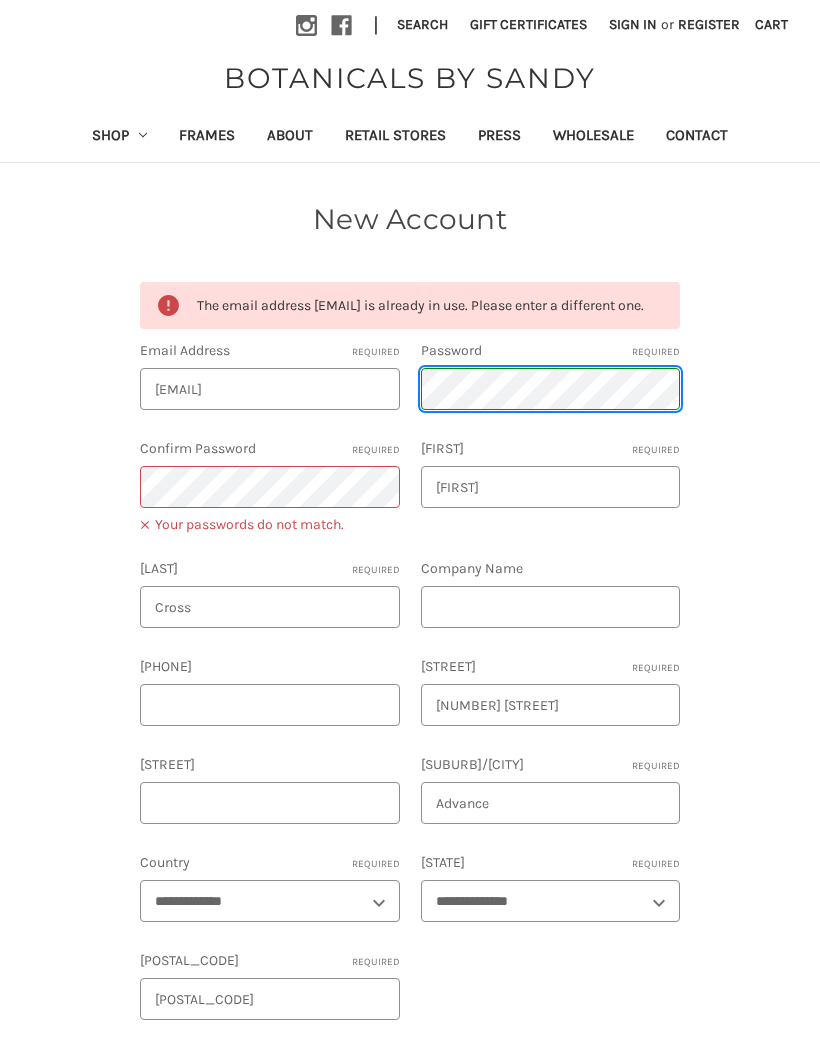 click on "**********" at bounding box center [410, 1188] 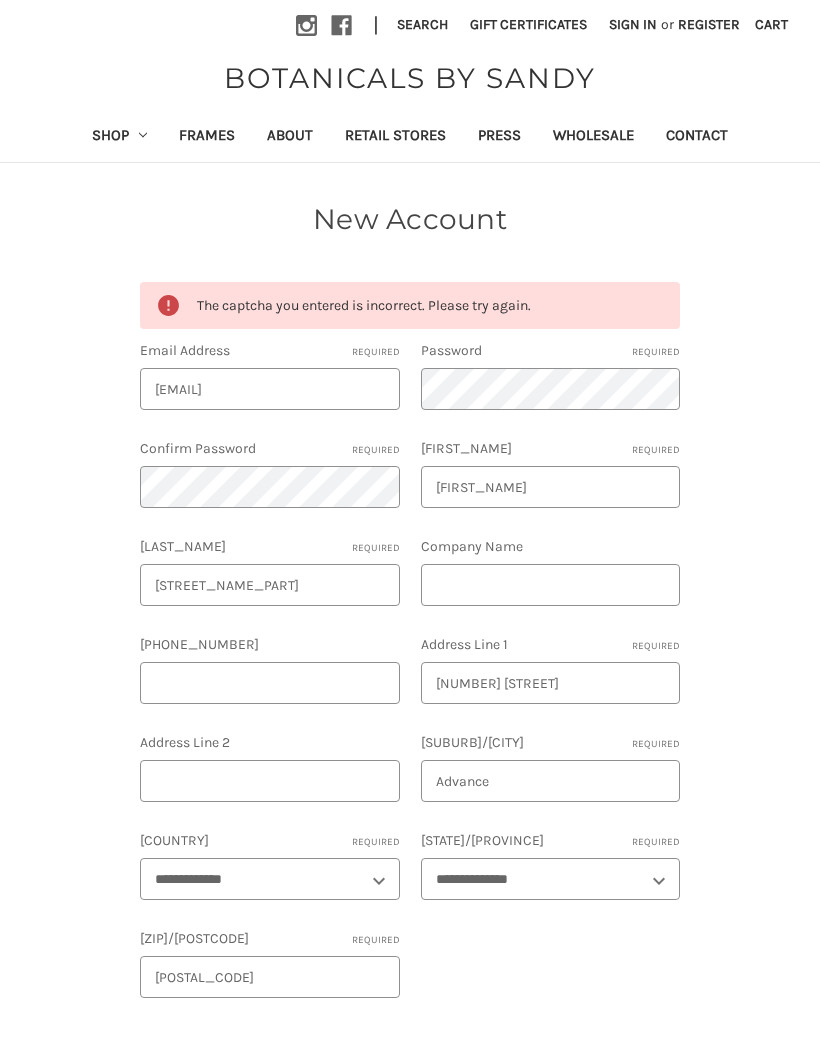 scroll, scrollTop: 0, scrollLeft: 0, axis: both 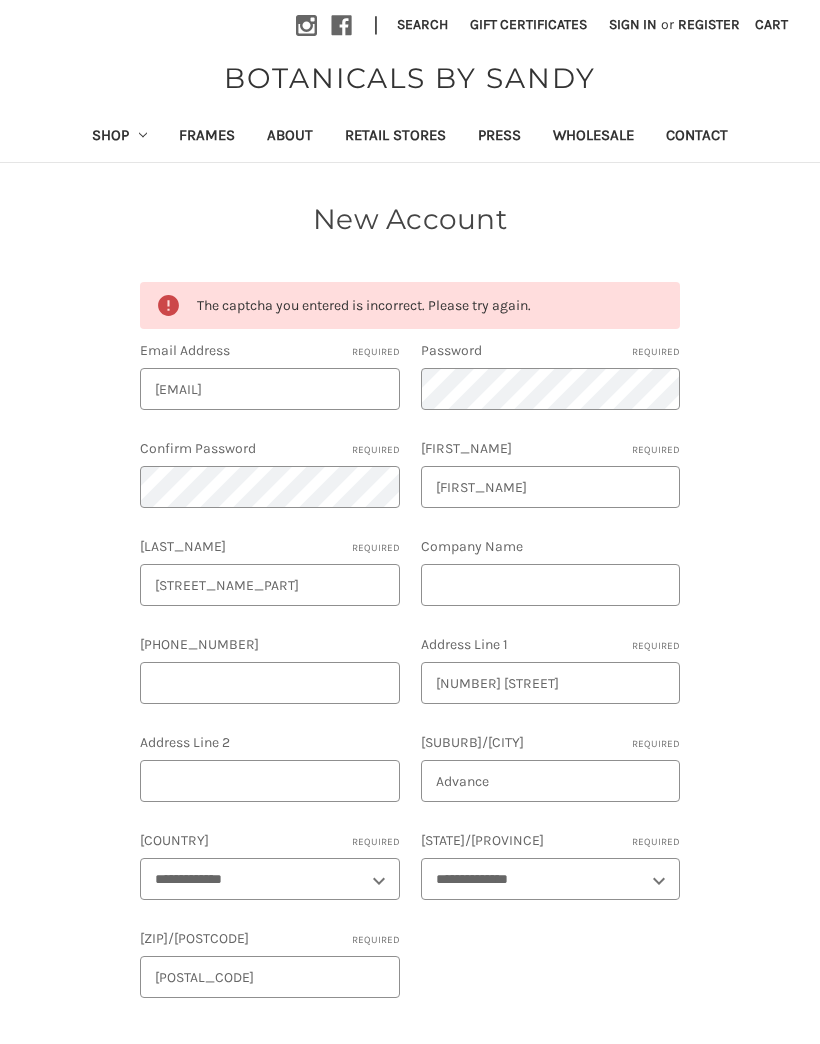 click on "or" at bounding box center (667, 24) 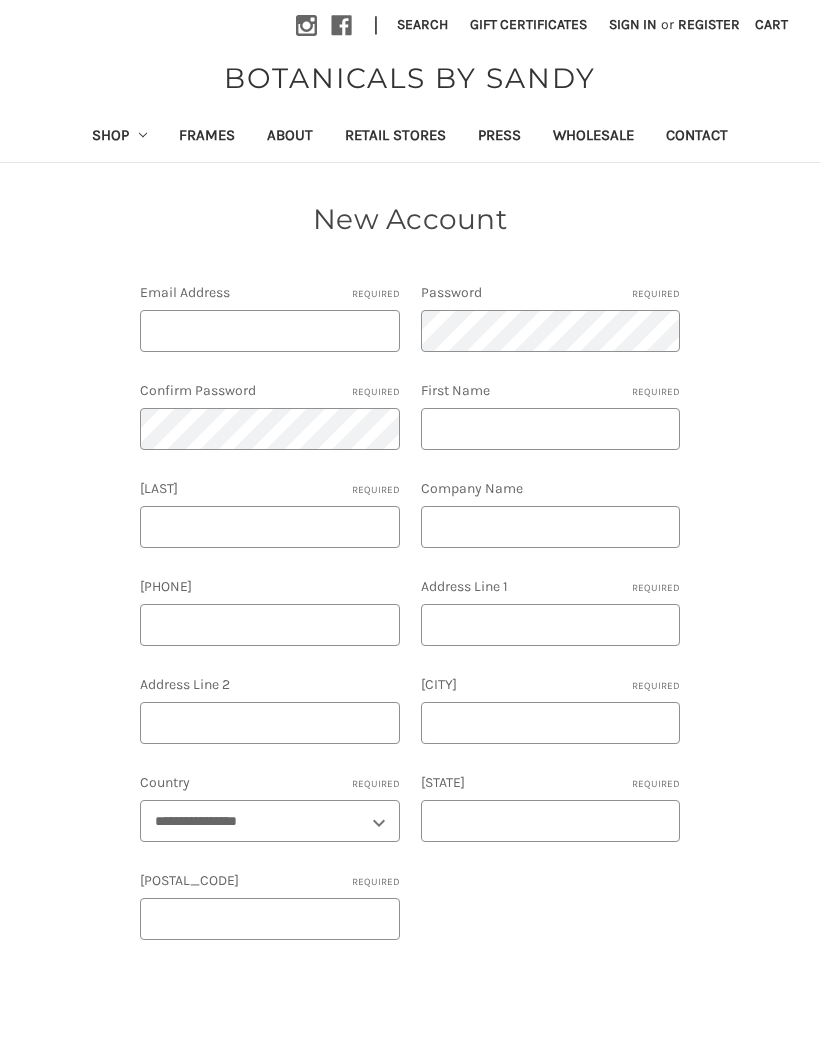 scroll, scrollTop: 0, scrollLeft: 0, axis: both 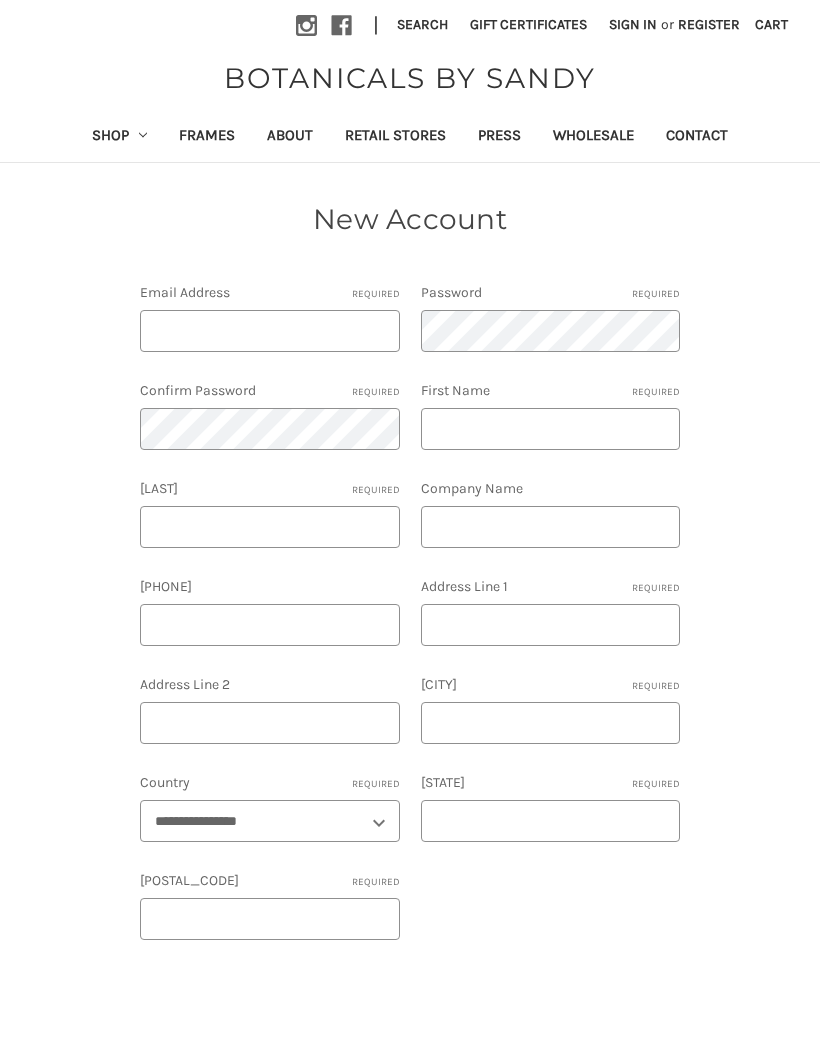 click on "Sign in" at bounding box center (633, 24) 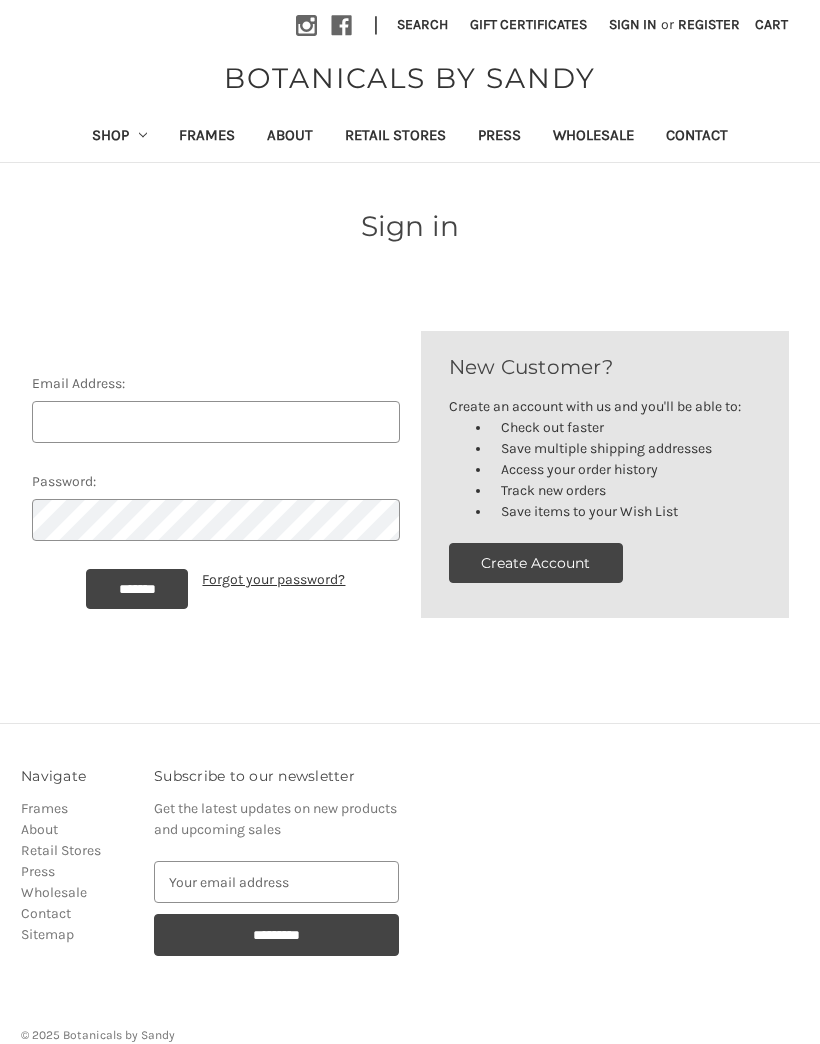 scroll, scrollTop: 0, scrollLeft: 0, axis: both 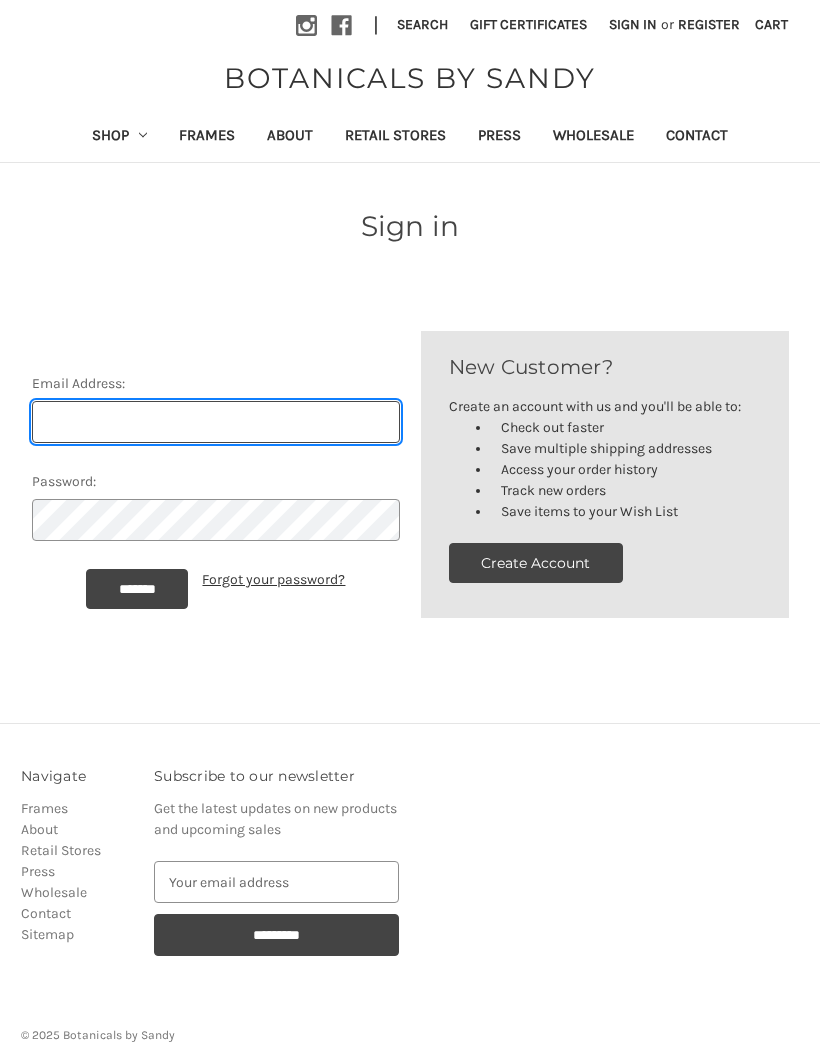 click on "Email Address:" at bounding box center (216, 422) 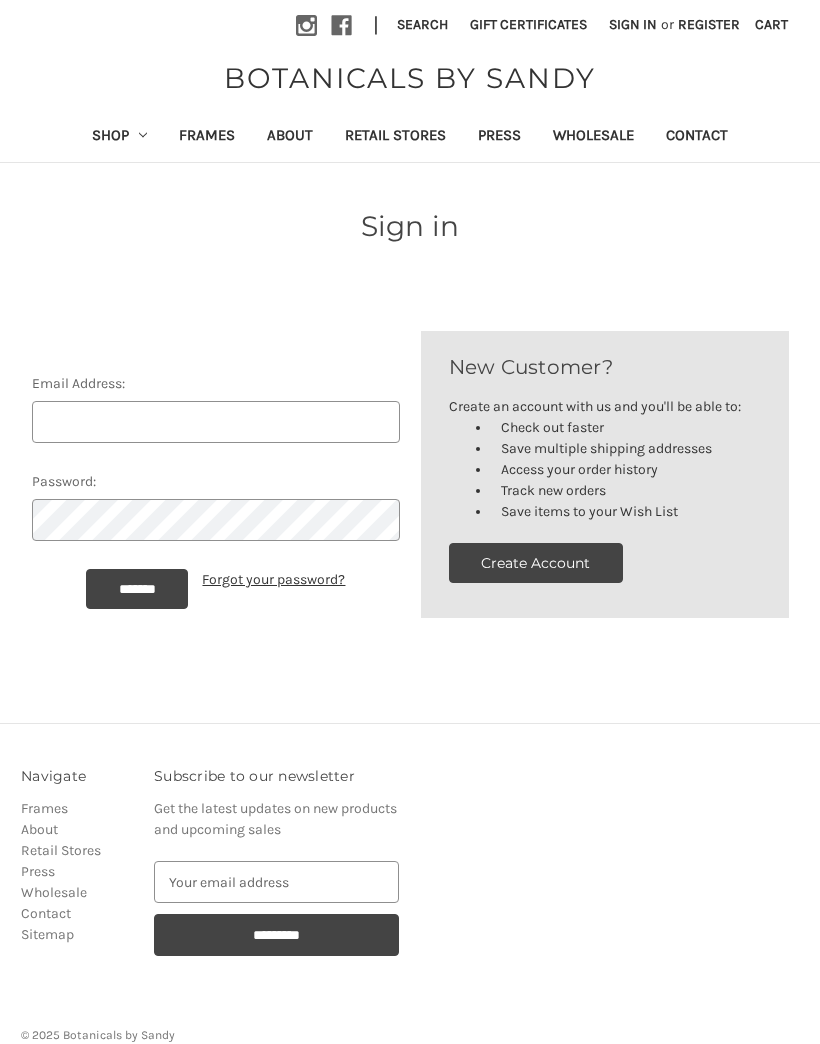 click on "Email Address:
Password:
*******
Forgot your password?
New Customer?
Create an account with us and you'll be able to:
Check out faster
Save multiple shipping addresses
Access your order history
Track new orders
Save items to your Wish List
Create Account" at bounding box center [410, 485] 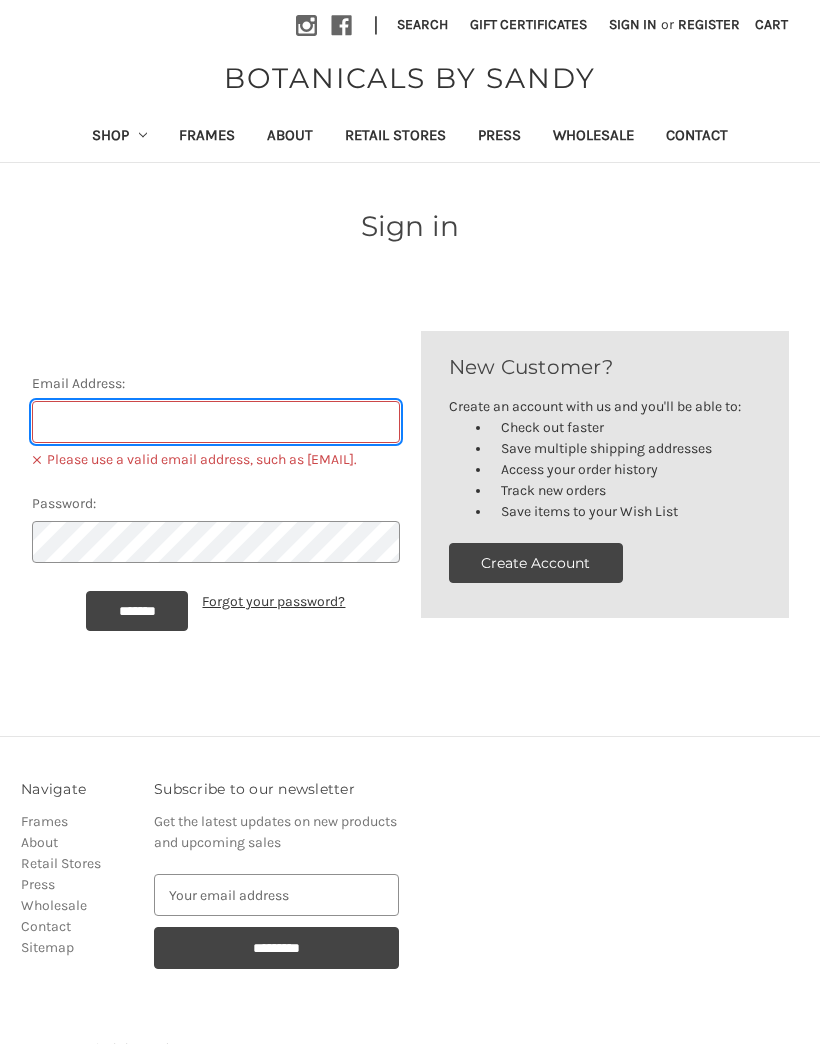 click on "Email Address:" at bounding box center [216, 422] 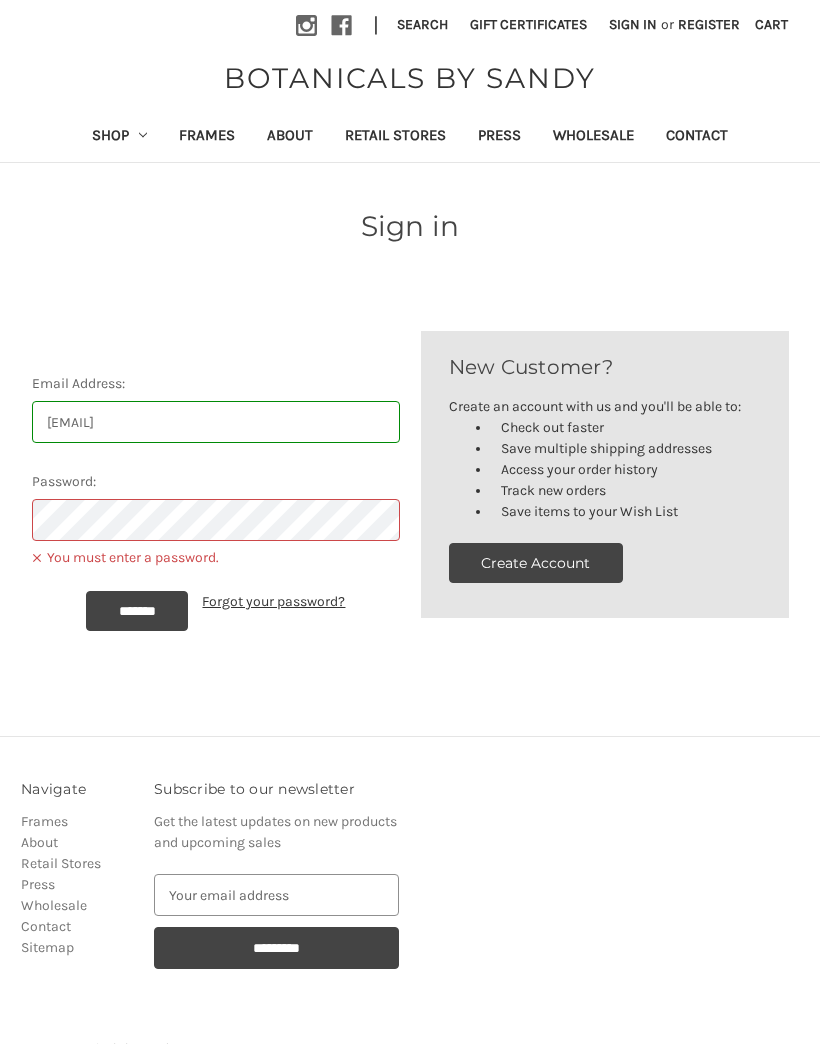click on "Email Address:
rcross0115@aol.com
Please use a valid email address, such as user@example.com.
Password:
You must enter a password.
*******
Forgot your password?" at bounding box center [215, 502] 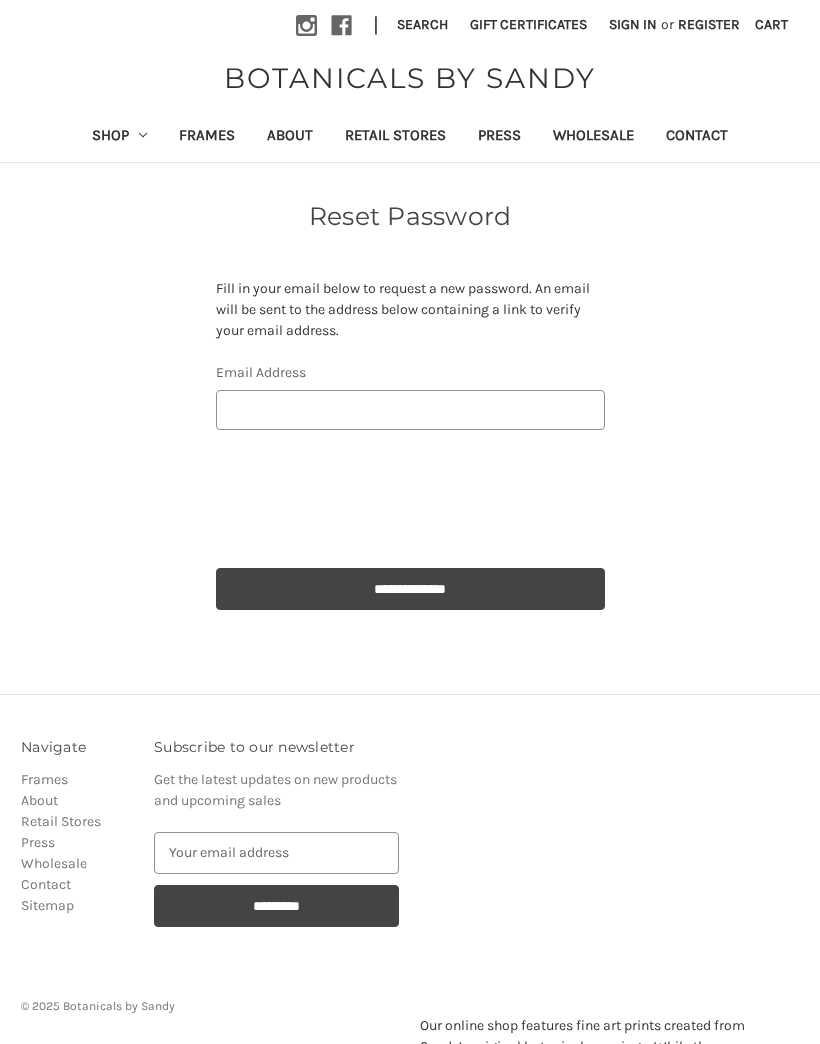 scroll, scrollTop: 0, scrollLeft: 0, axis: both 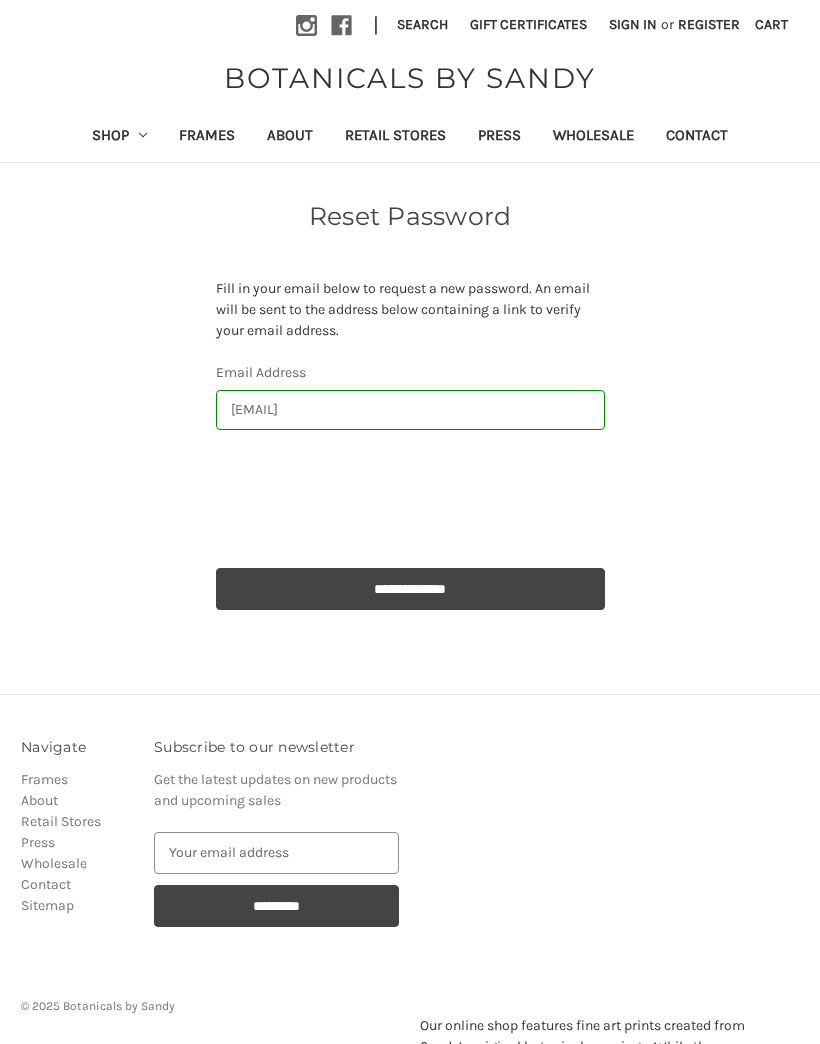 click on "**********" at bounding box center (410, 589) 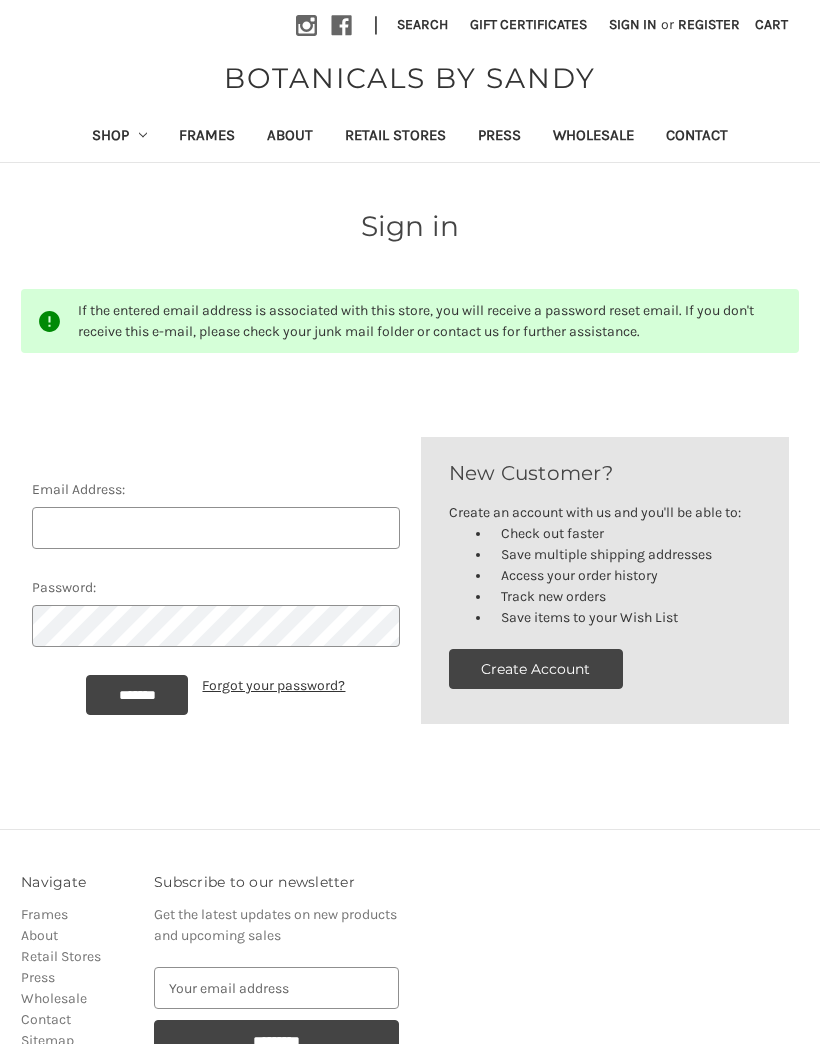 scroll, scrollTop: 0, scrollLeft: 0, axis: both 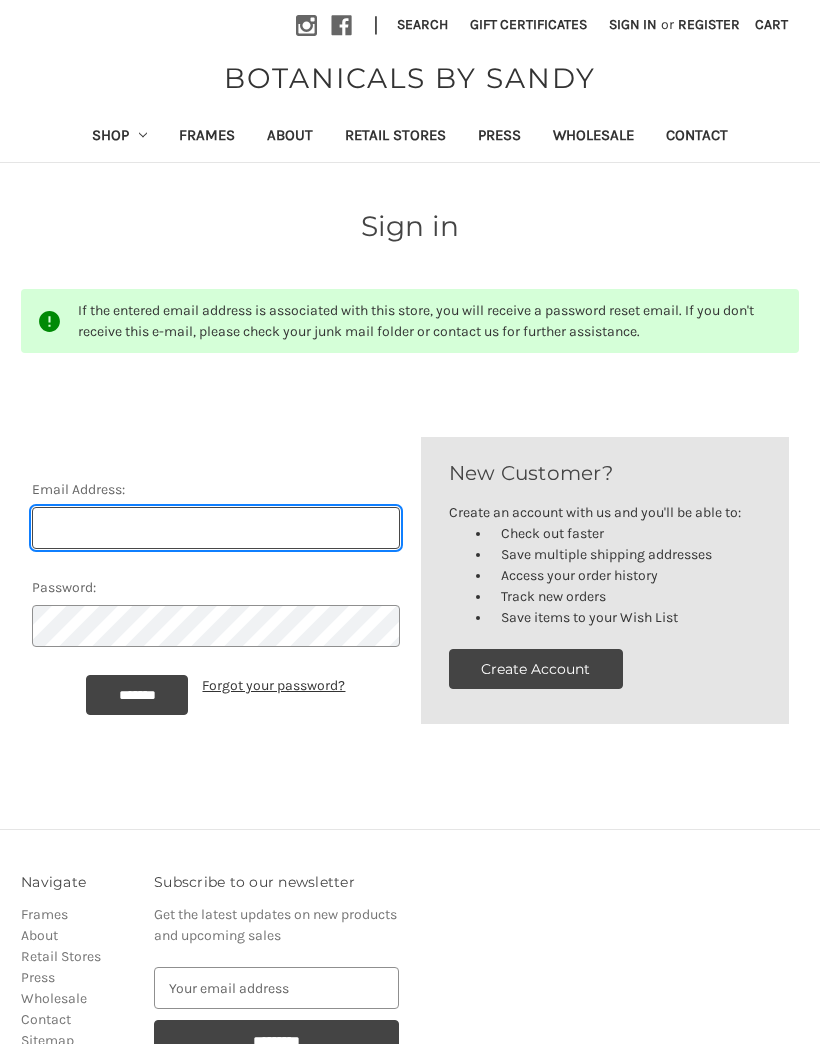 click on "Email Address:" at bounding box center [216, 528] 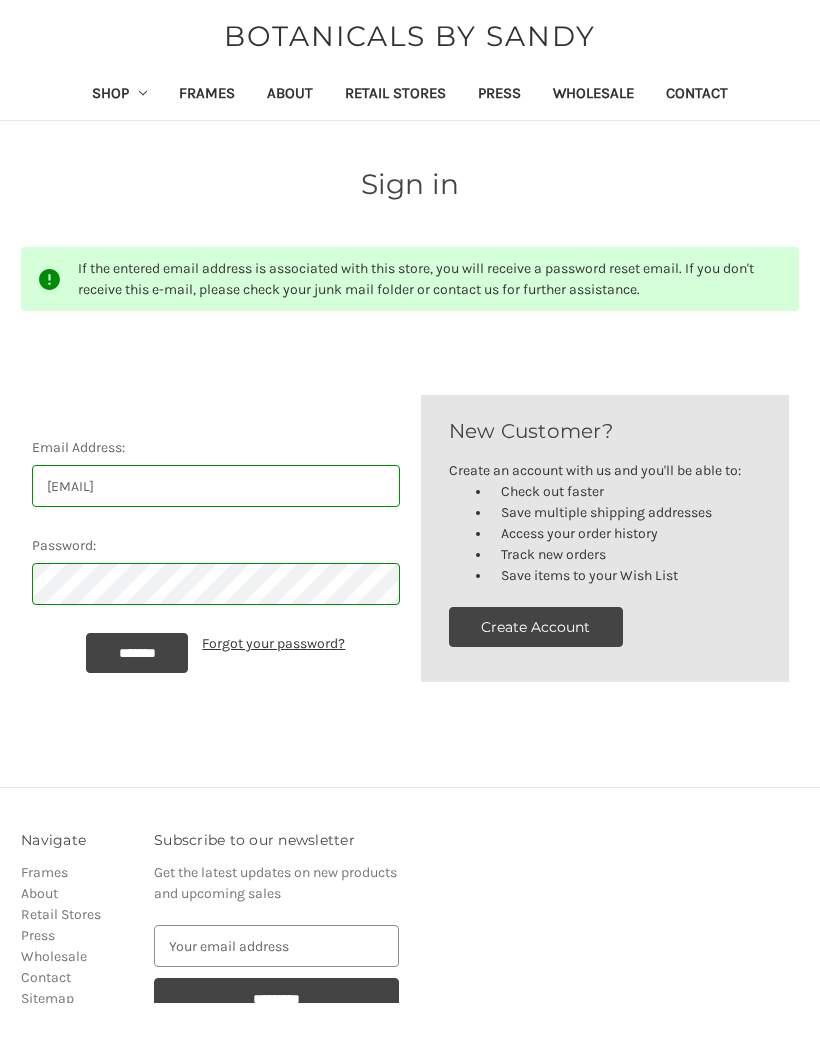 click on "*******" at bounding box center [137, 695] 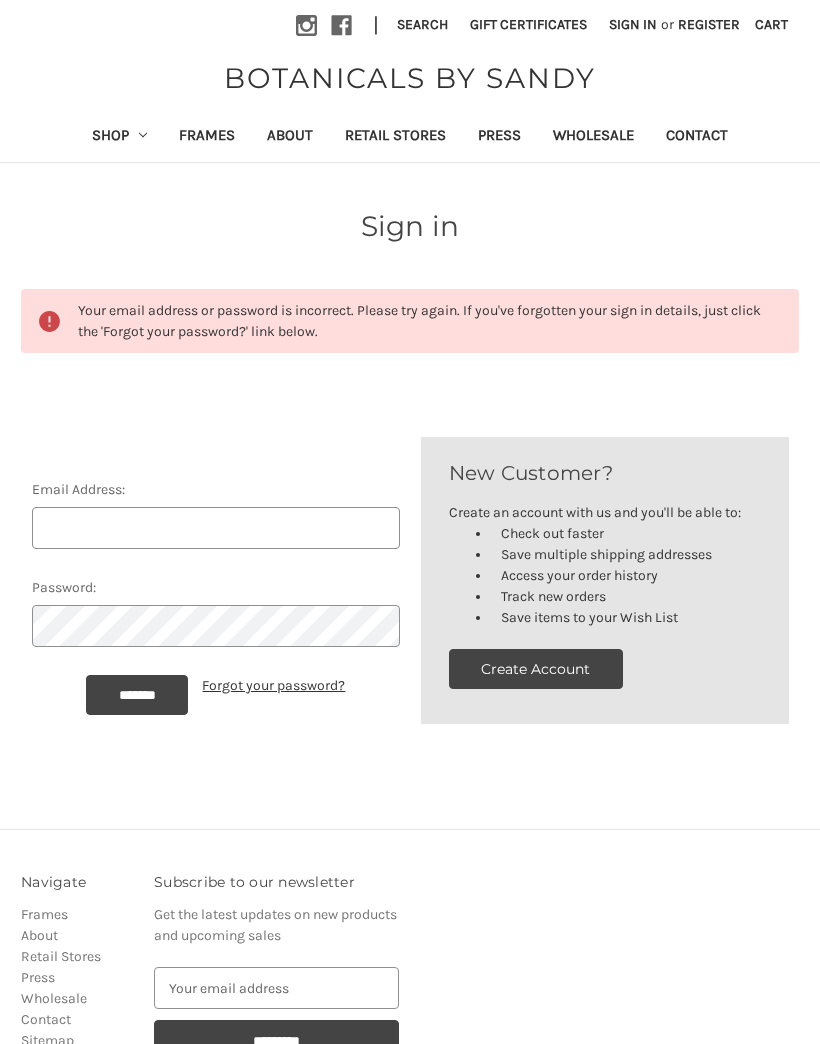 scroll, scrollTop: 0, scrollLeft: 0, axis: both 